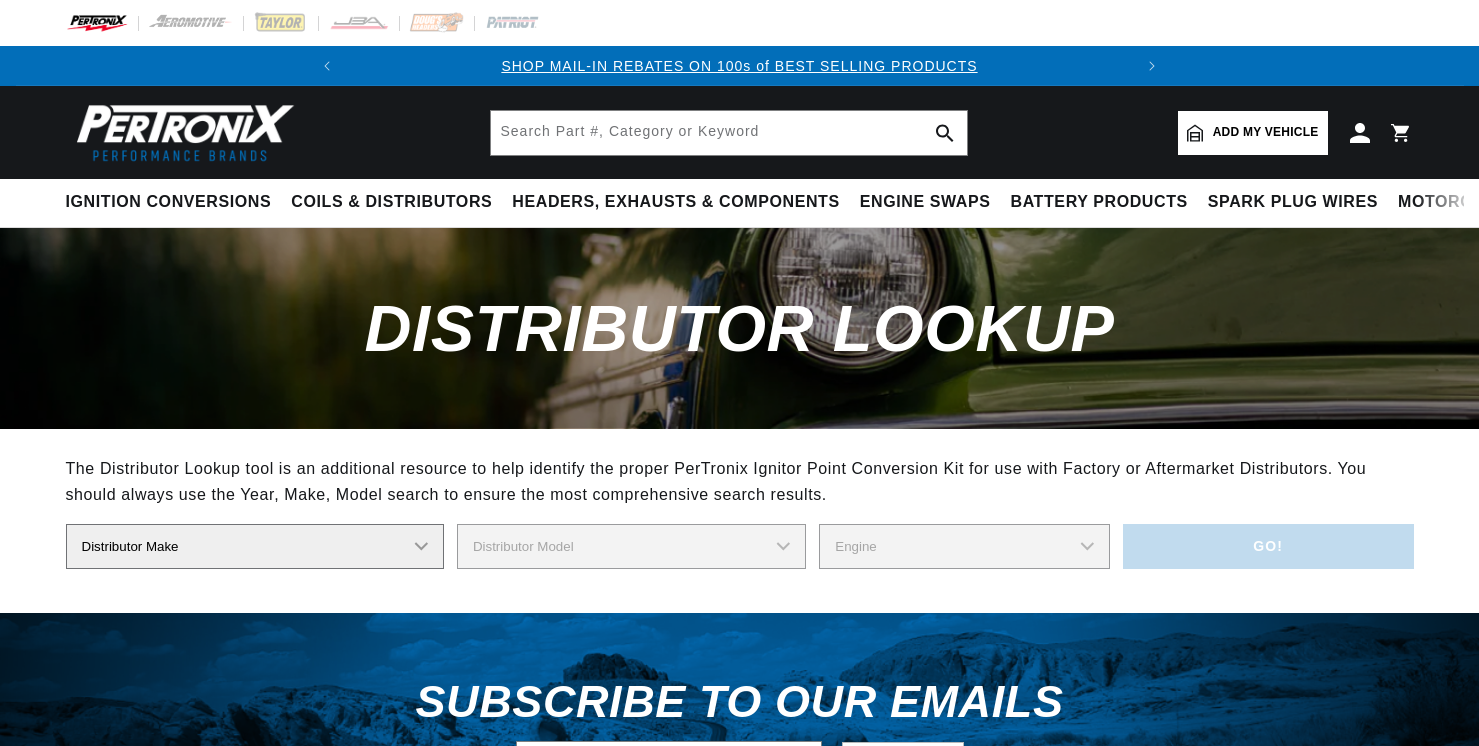 scroll, scrollTop: 0, scrollLeft: 0, axis: both 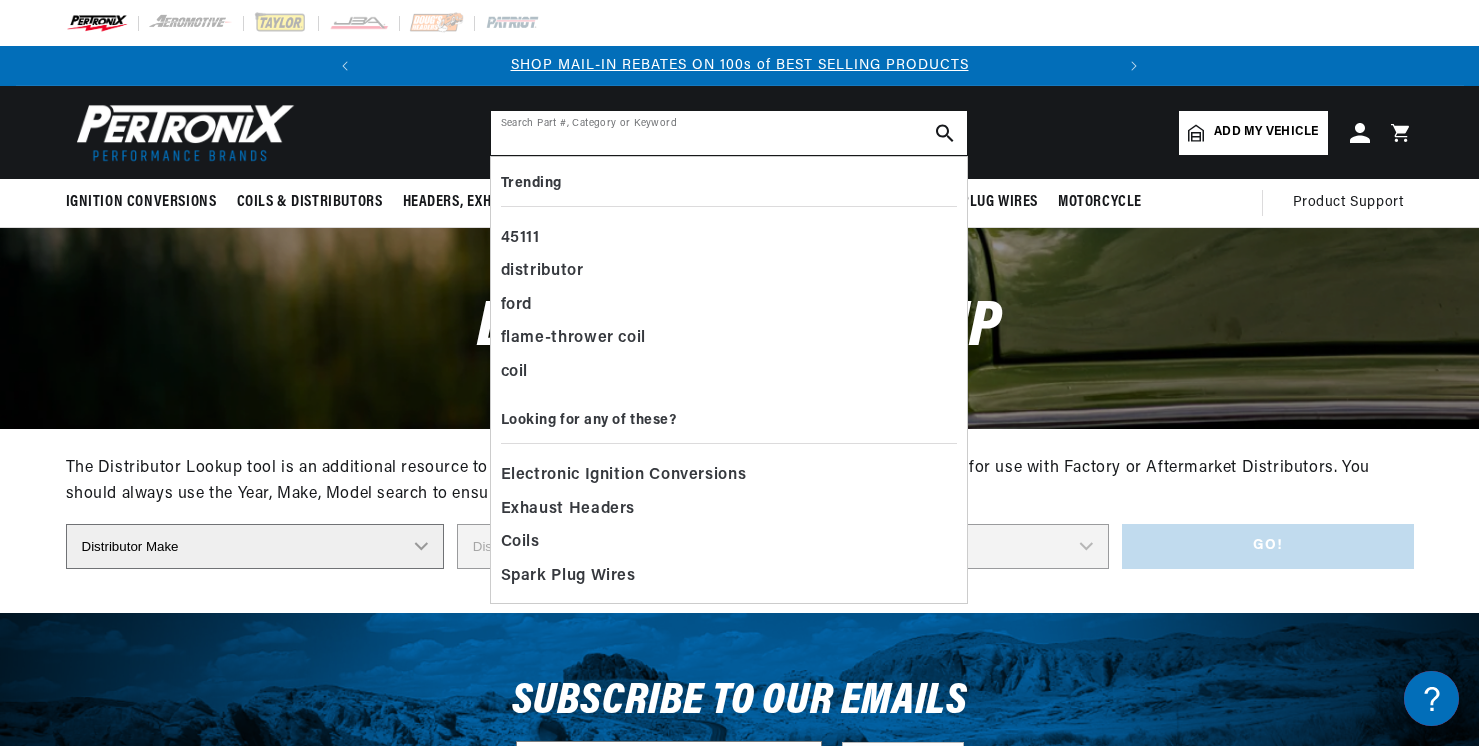 click at bounding box center [729, 133] 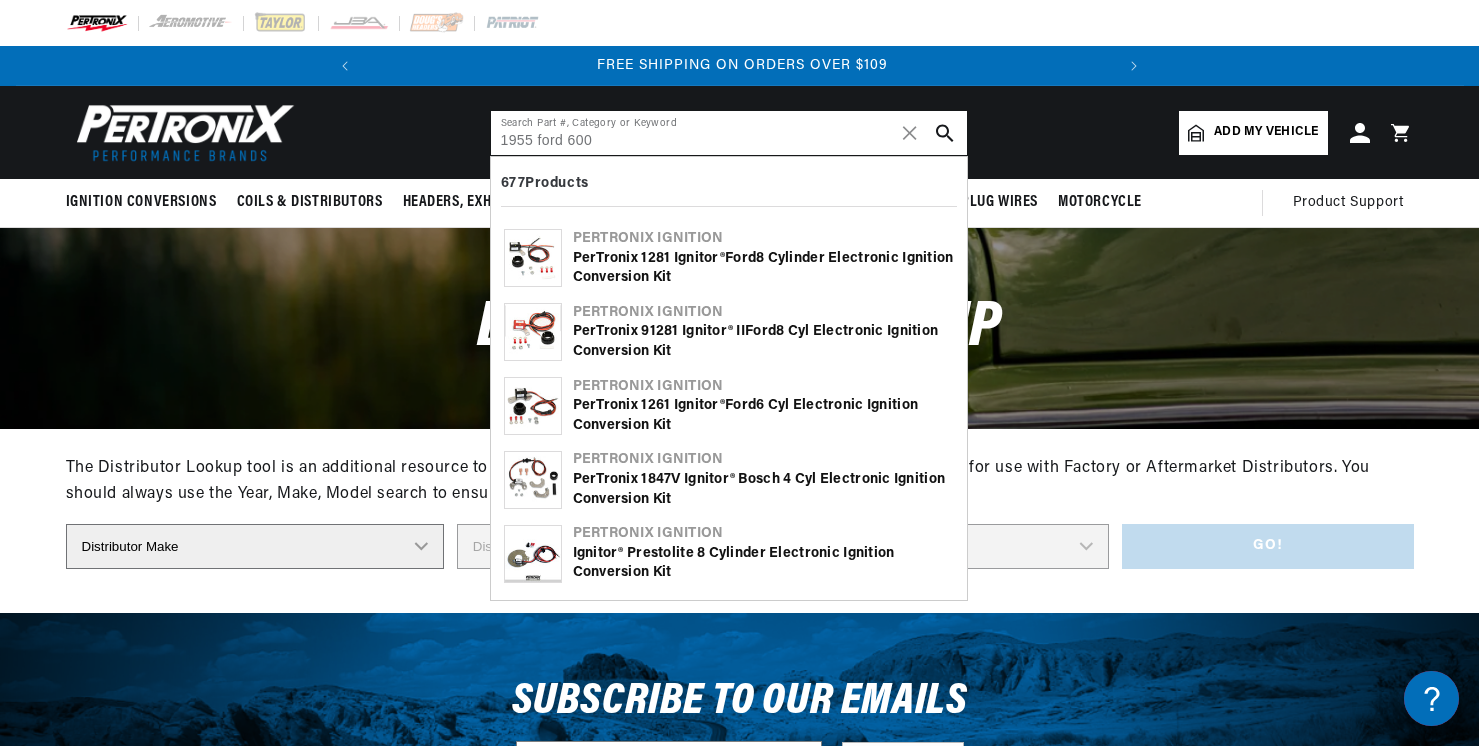scroll, scrollTop: 0, scrollLeft: 747, axis: horizontal 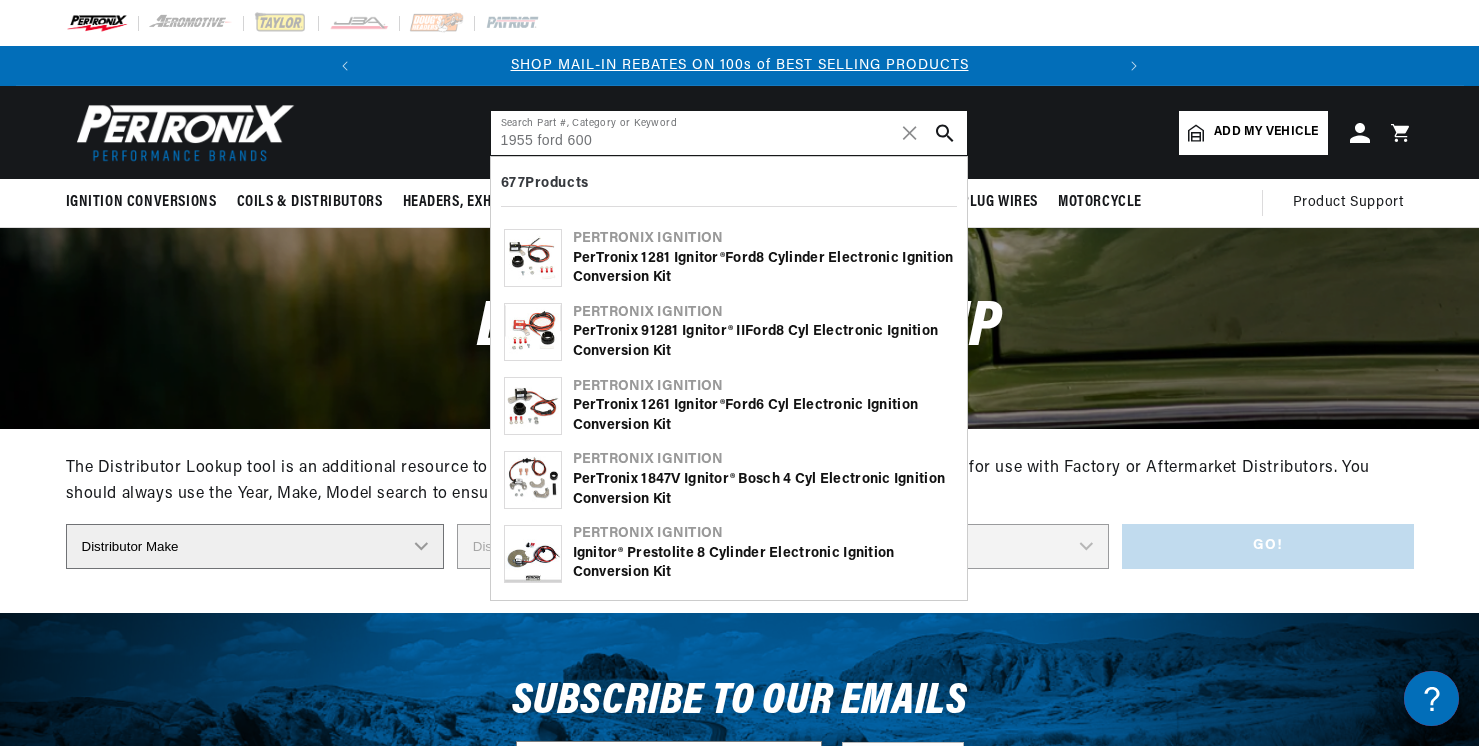 type on "1955 ford 600" 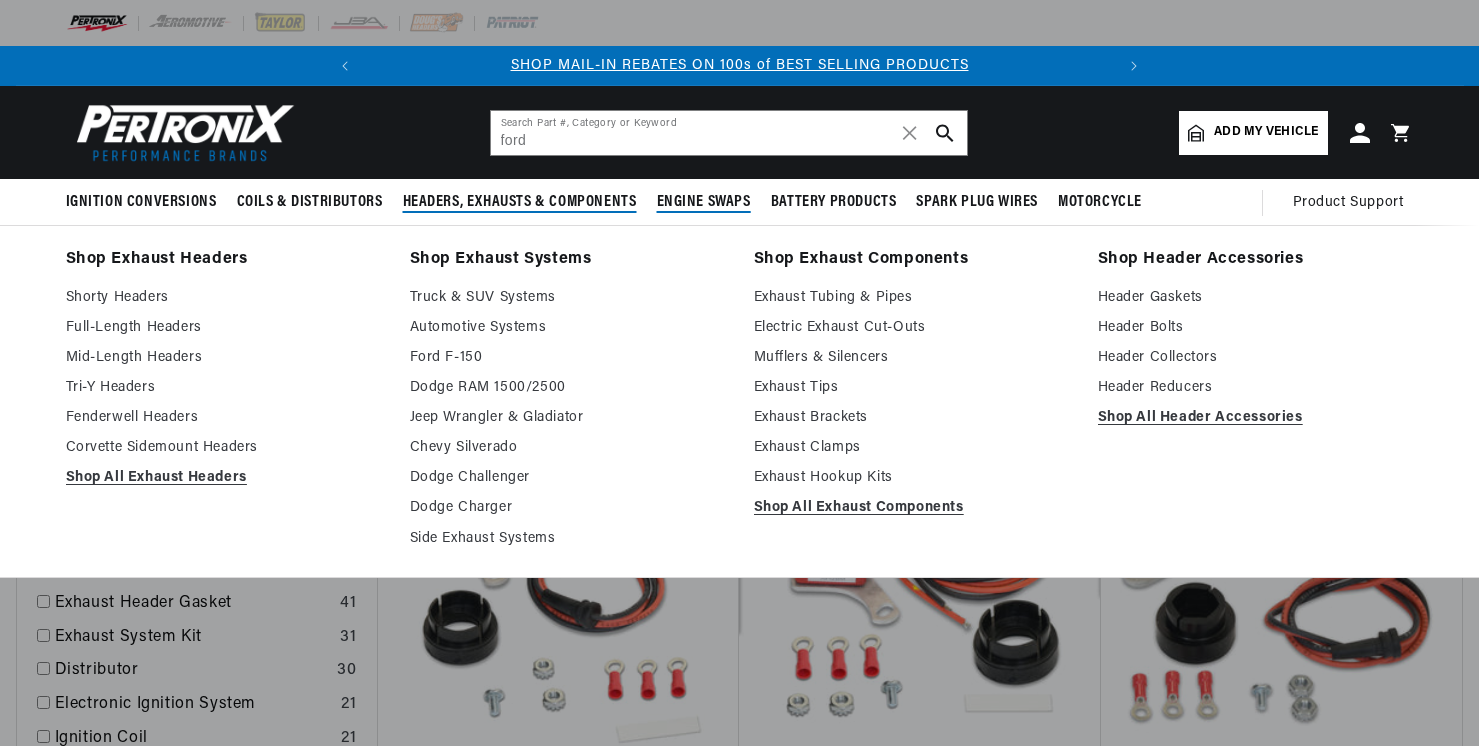 scroll, scrollTop: 0, scrollLeft: 0, axis: both 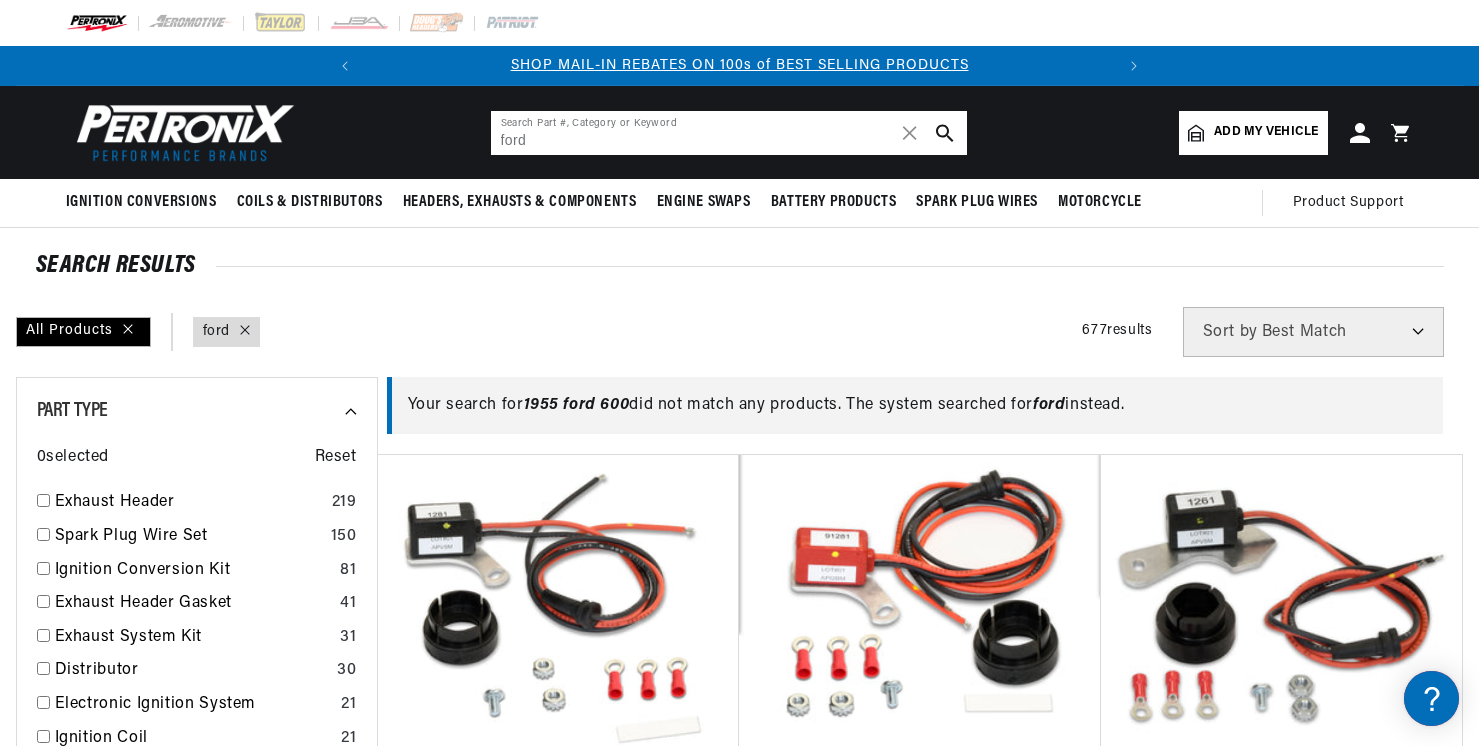 drag, startPoint x: 574, startPoint y: 144, endPoint x: 492, endPoint y: 143, distance: 82.006096 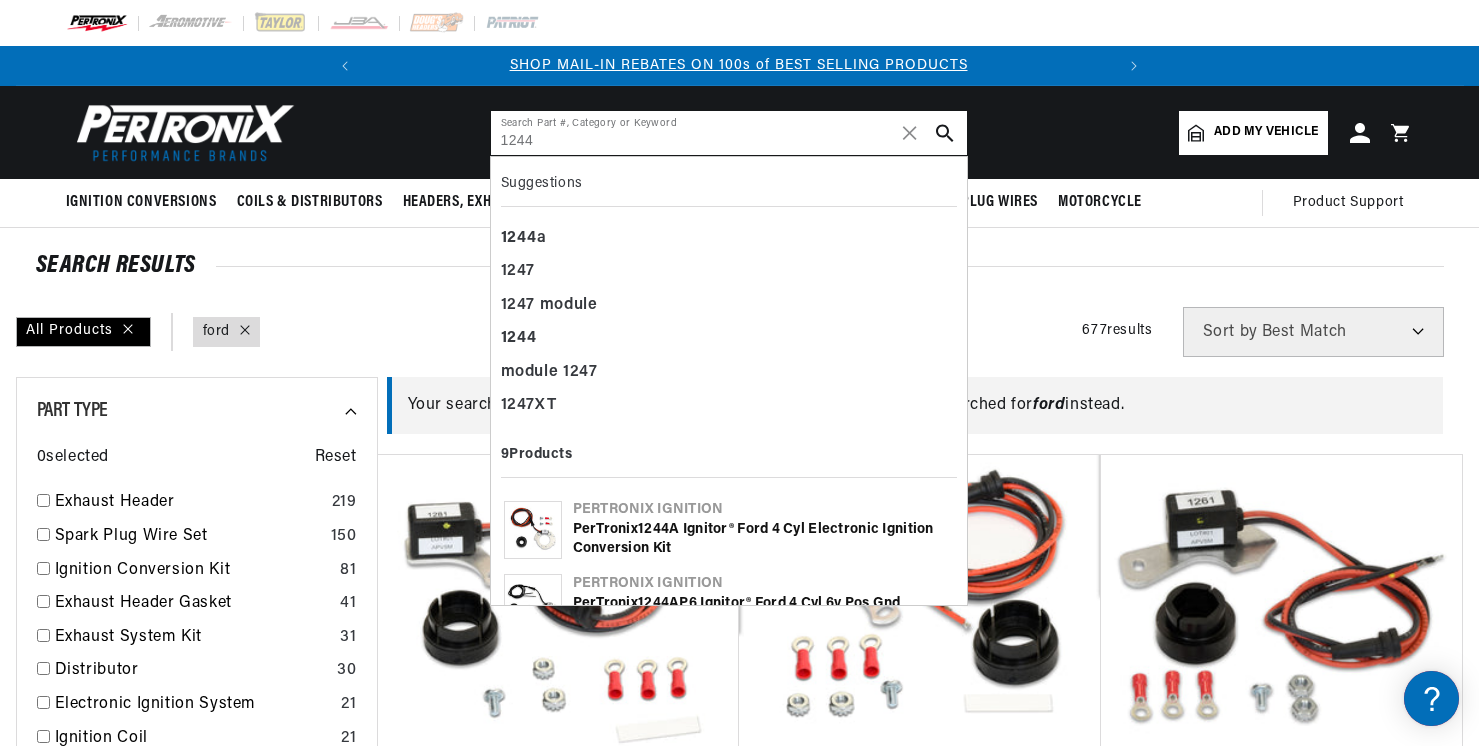 scroll, scrollTop: 0, scrollLeft: 0, axis: both 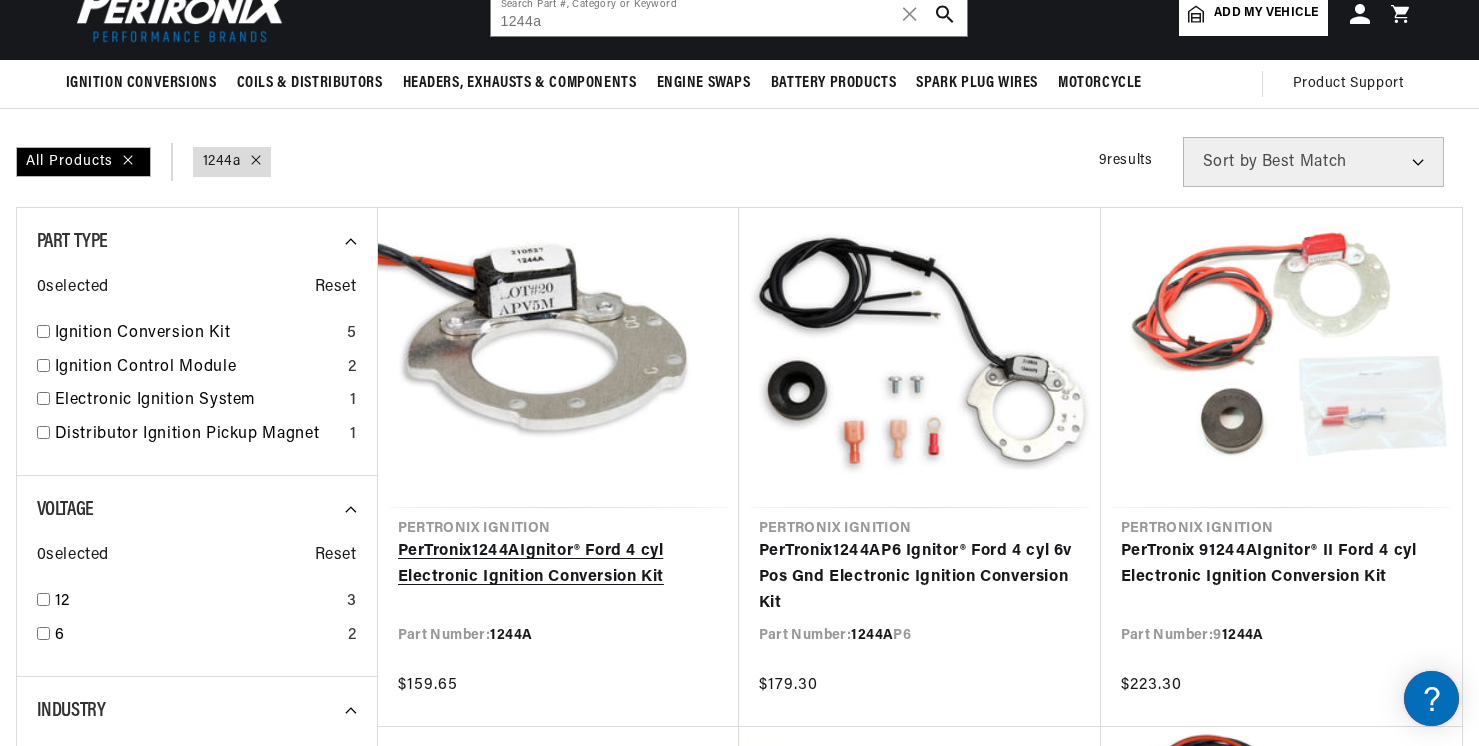 click on "PerTronix  1244A  Ignitor® Ford 4 cyl Electronic Ignition Conversion Kit" at bounding box center (558, 564) 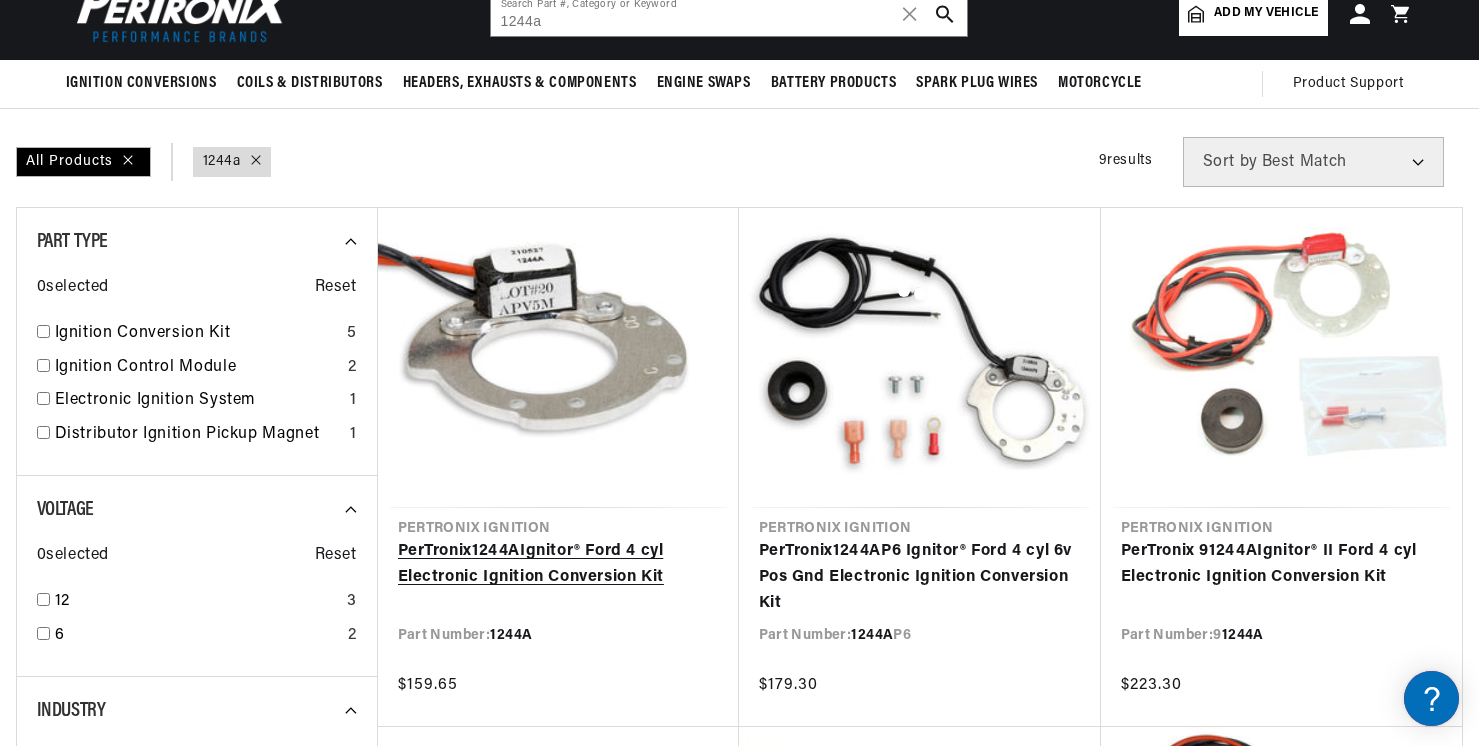 type on "ford" 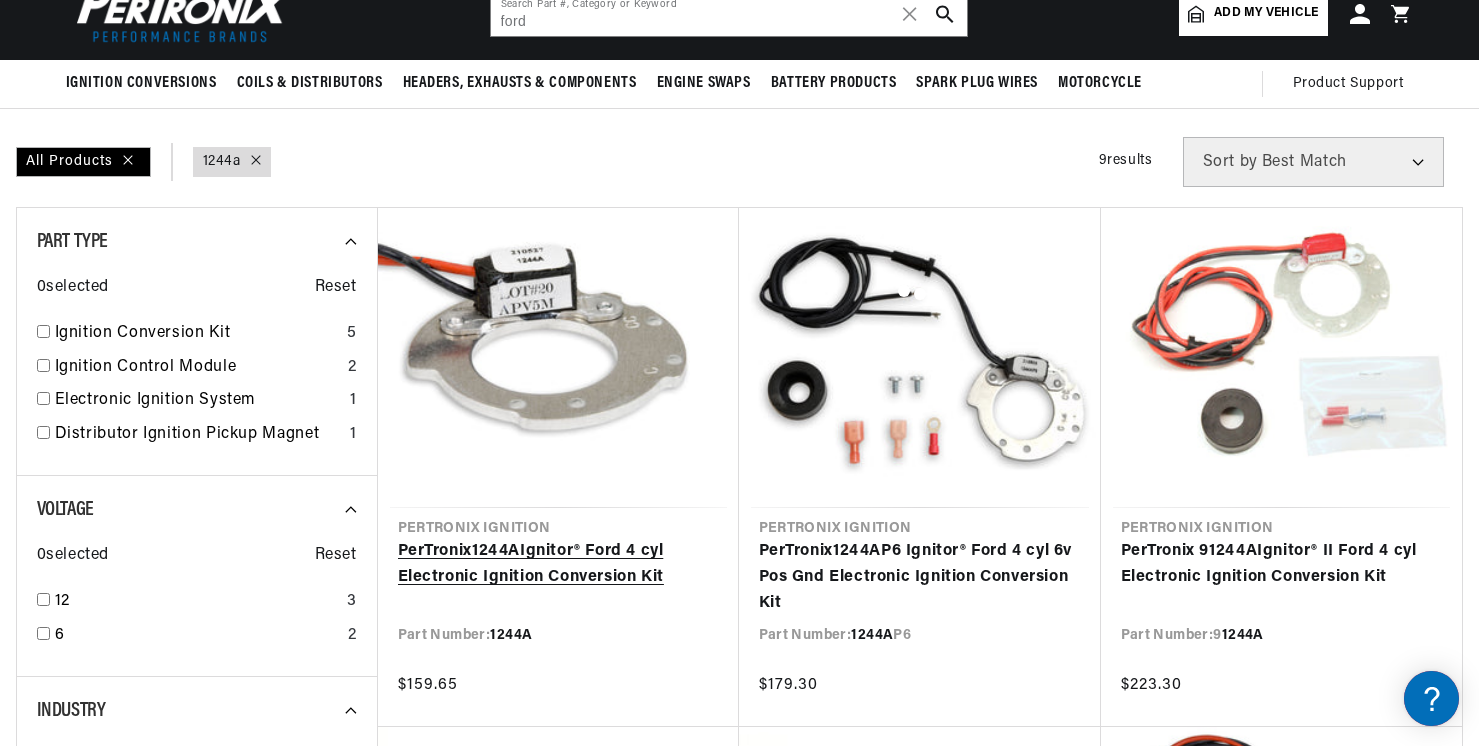 scroll, scrollTop: 0, scrollLeft: 0, axis: both 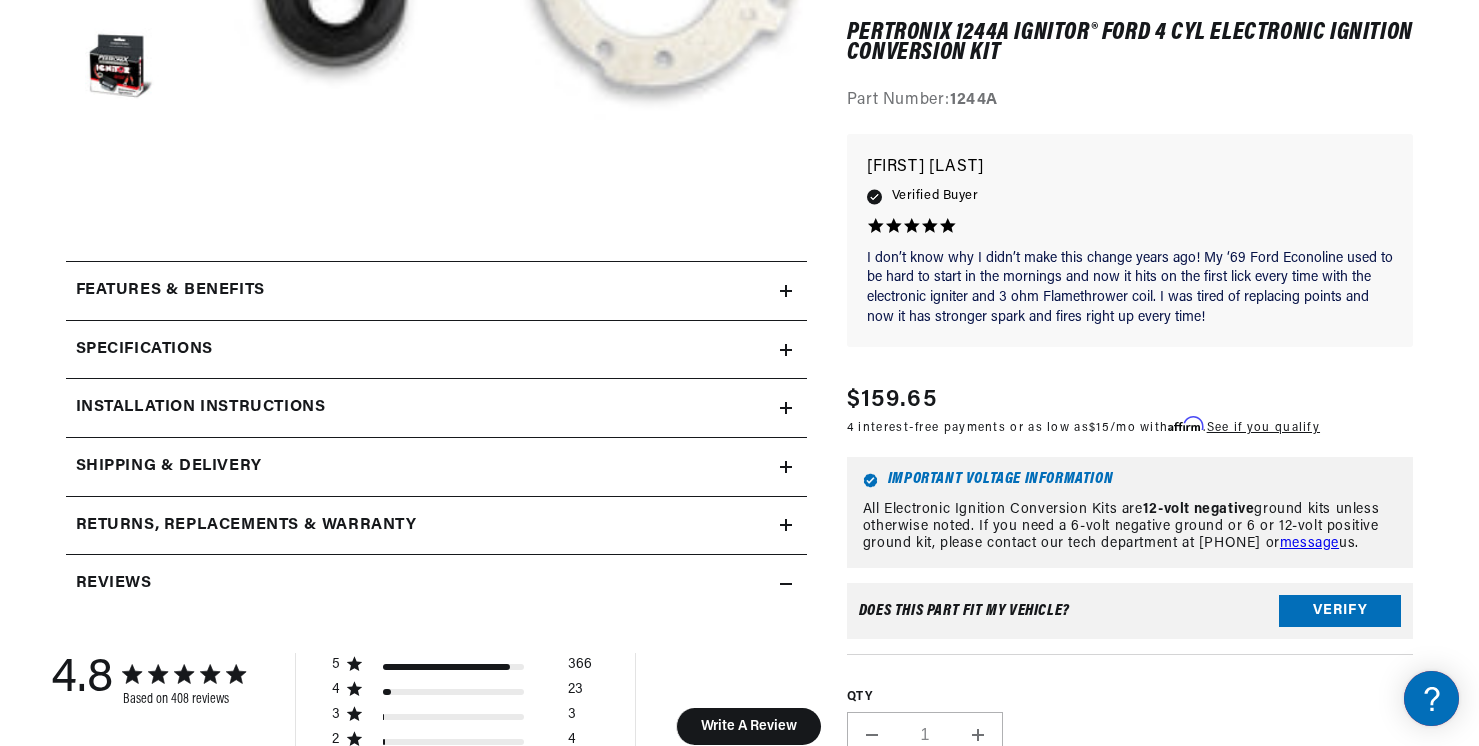 click 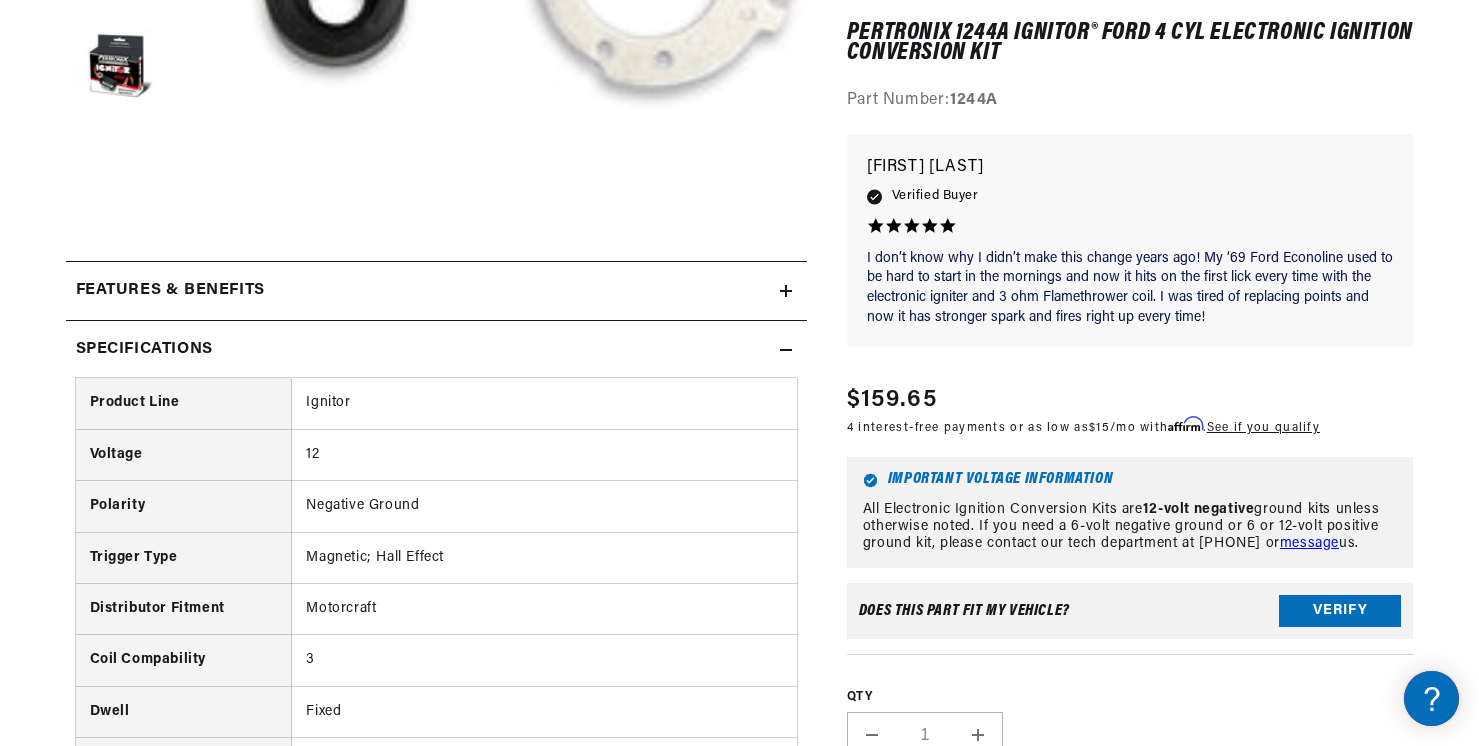 scroll, scrollTop: 0, scrollLeft: 747, axis: horizontal 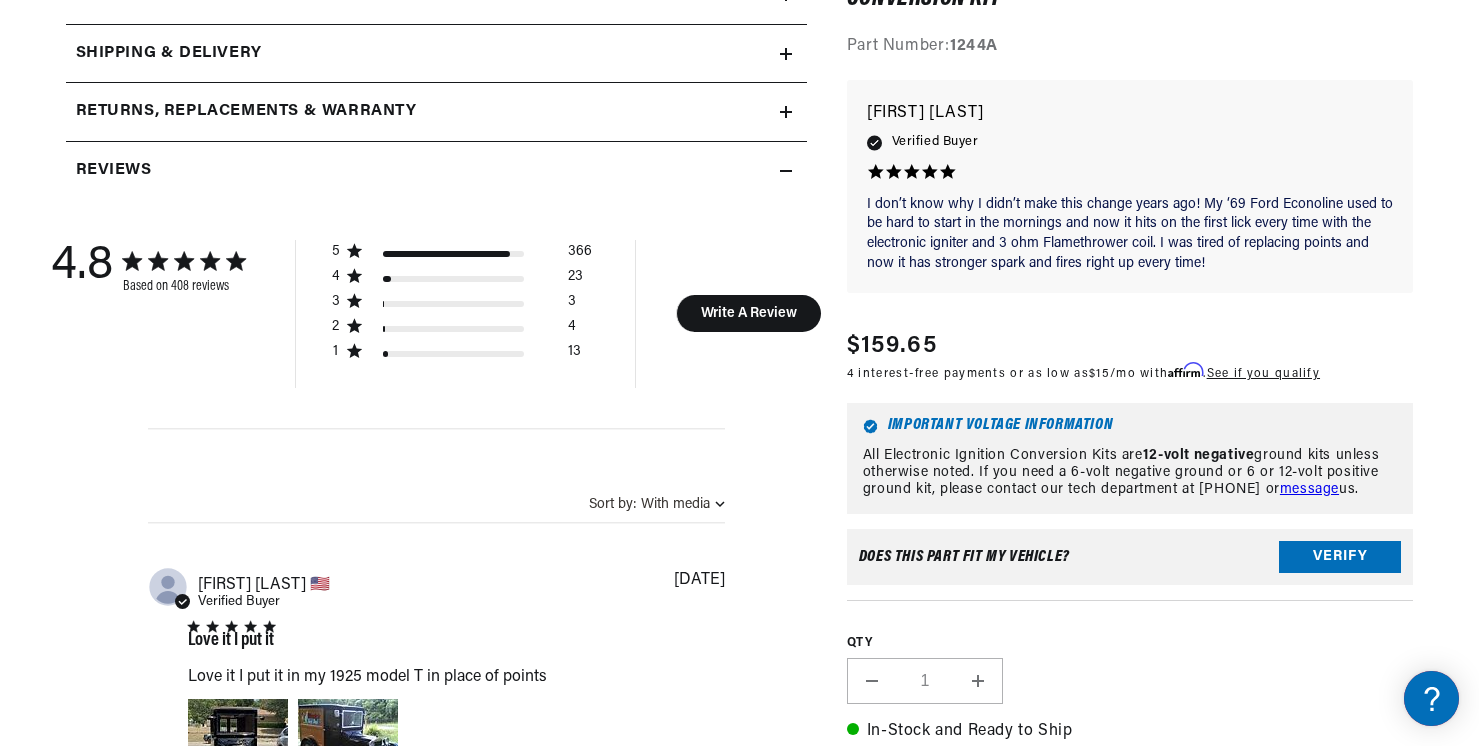 click on "Verify" at bounding box center [1340, 557] 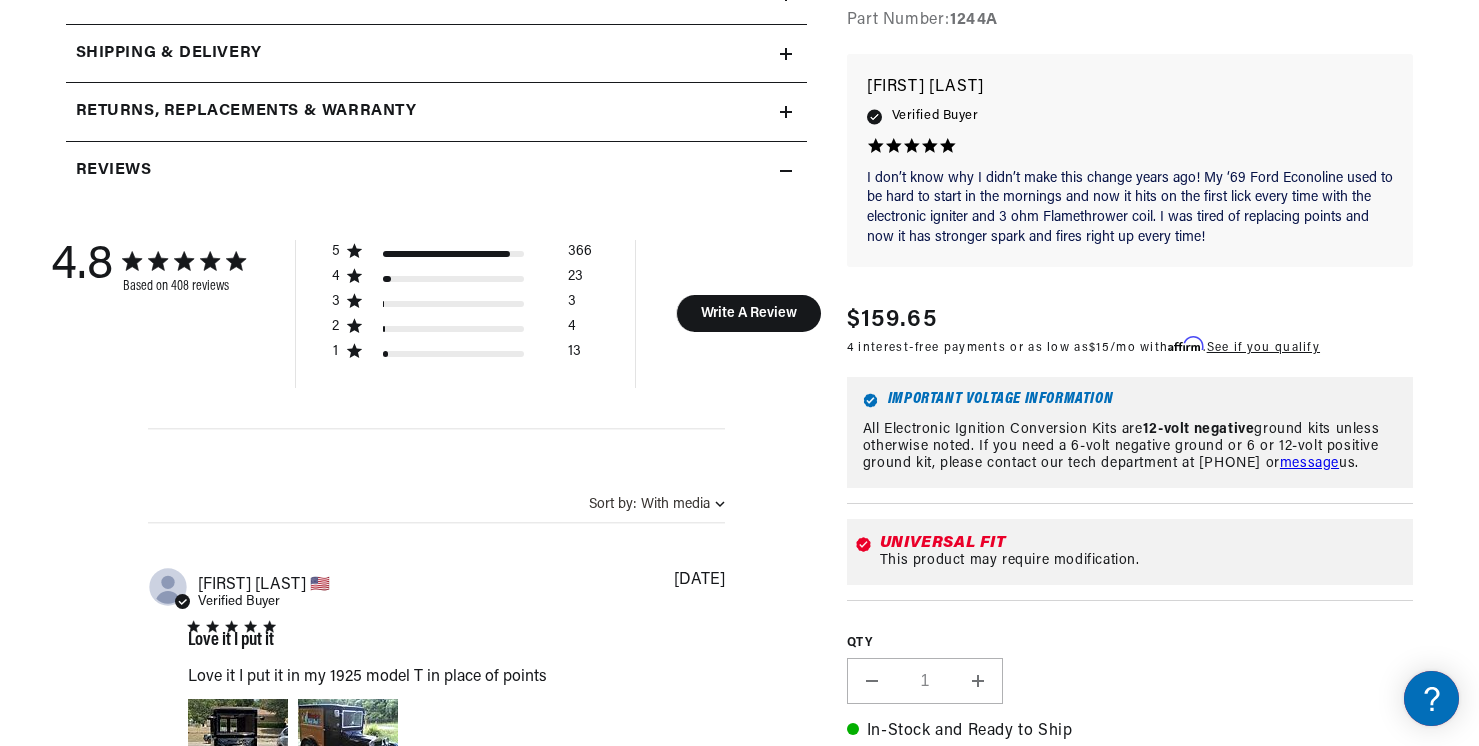scroll, scrollTop: 1995, scrollLeft: 0, axis: vertical 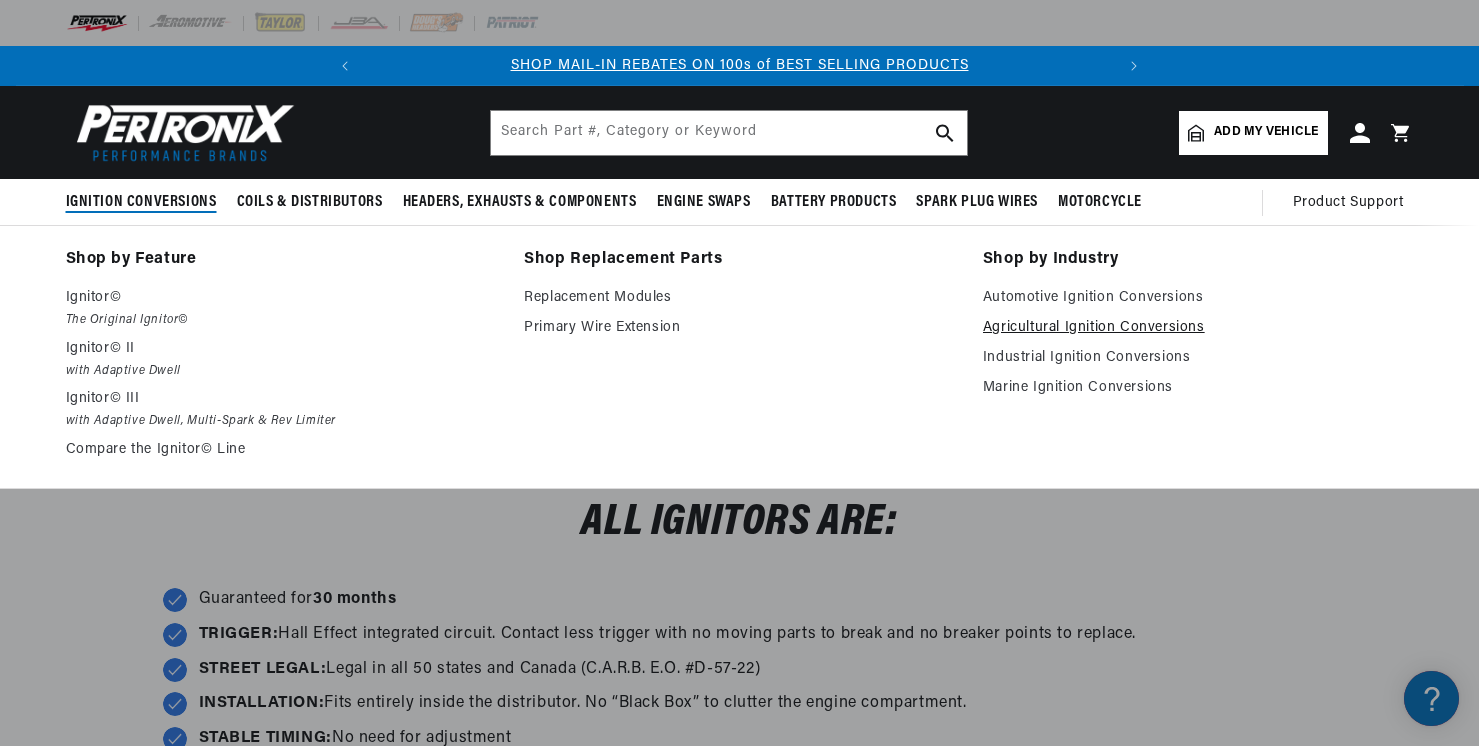 click on "Agricultural Ignition Conversions" at bounding box center [1198, 328] 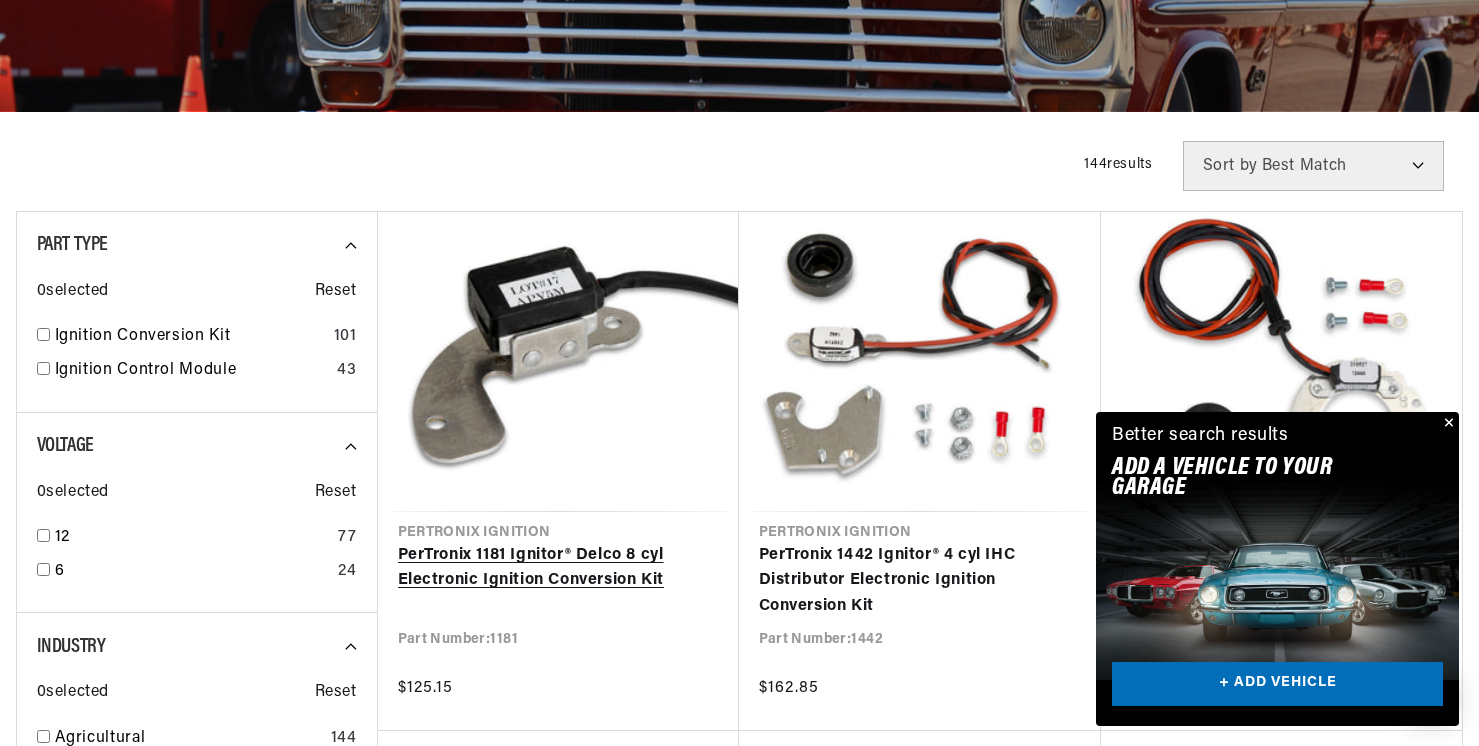 scroll, scrollTop: 448, scrollLeft: 0, axis: vertical 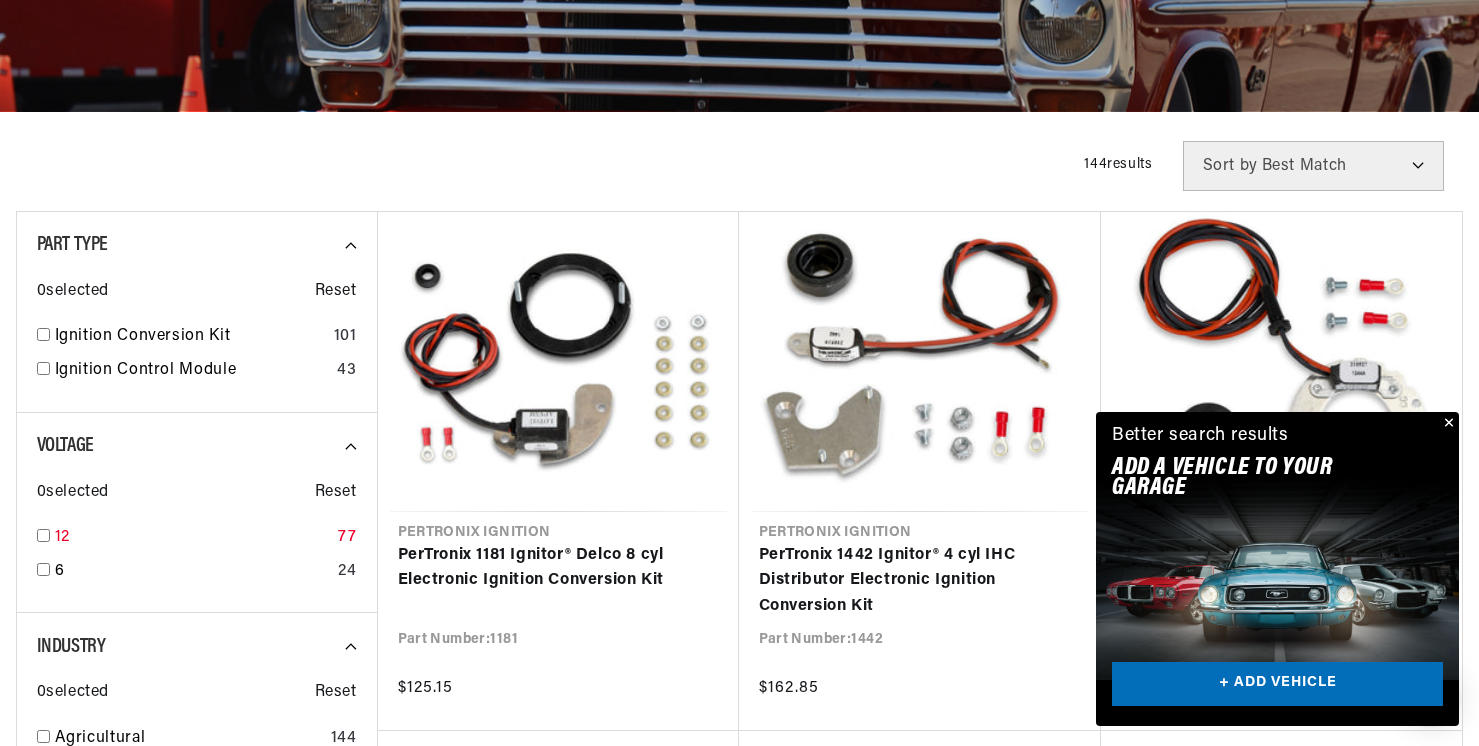 click at bounding box center (43, 535) 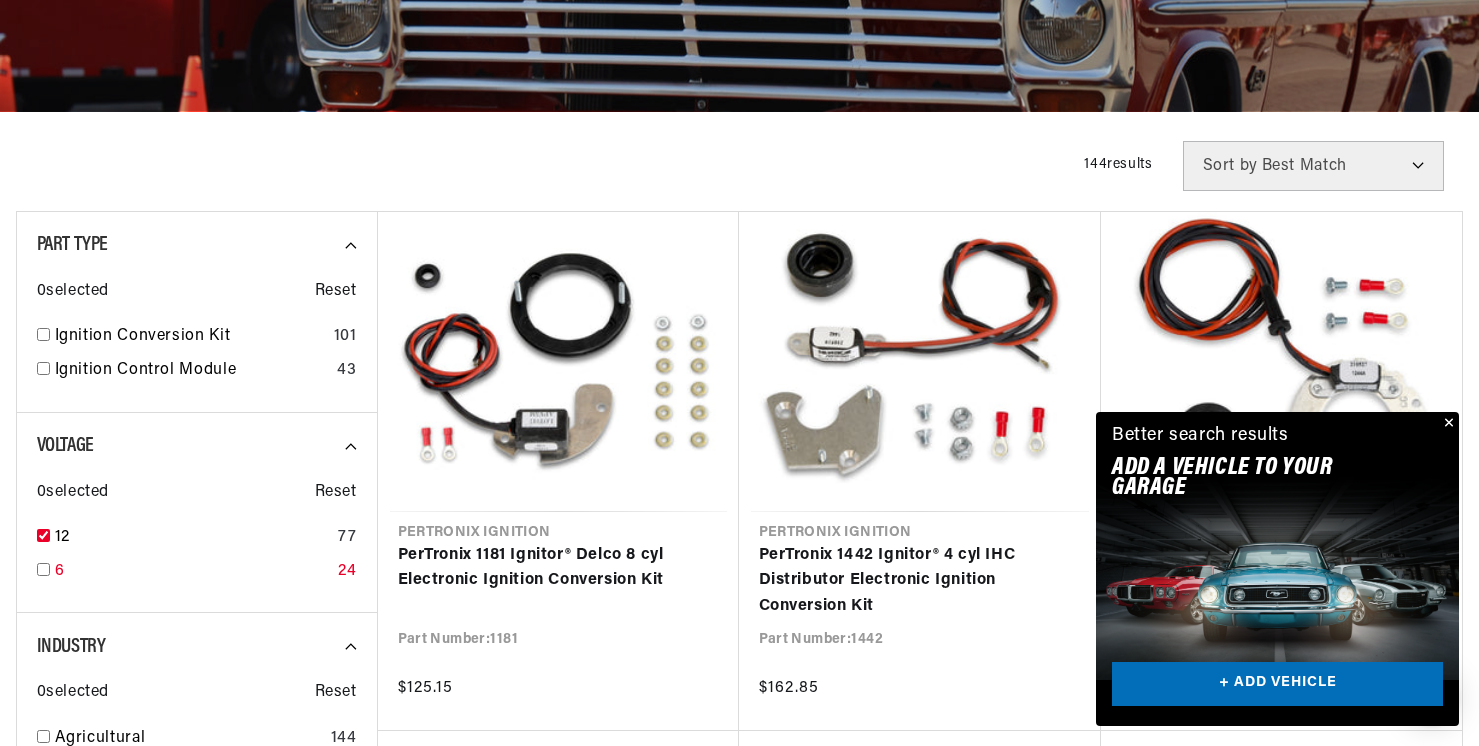 checkbox on "true" 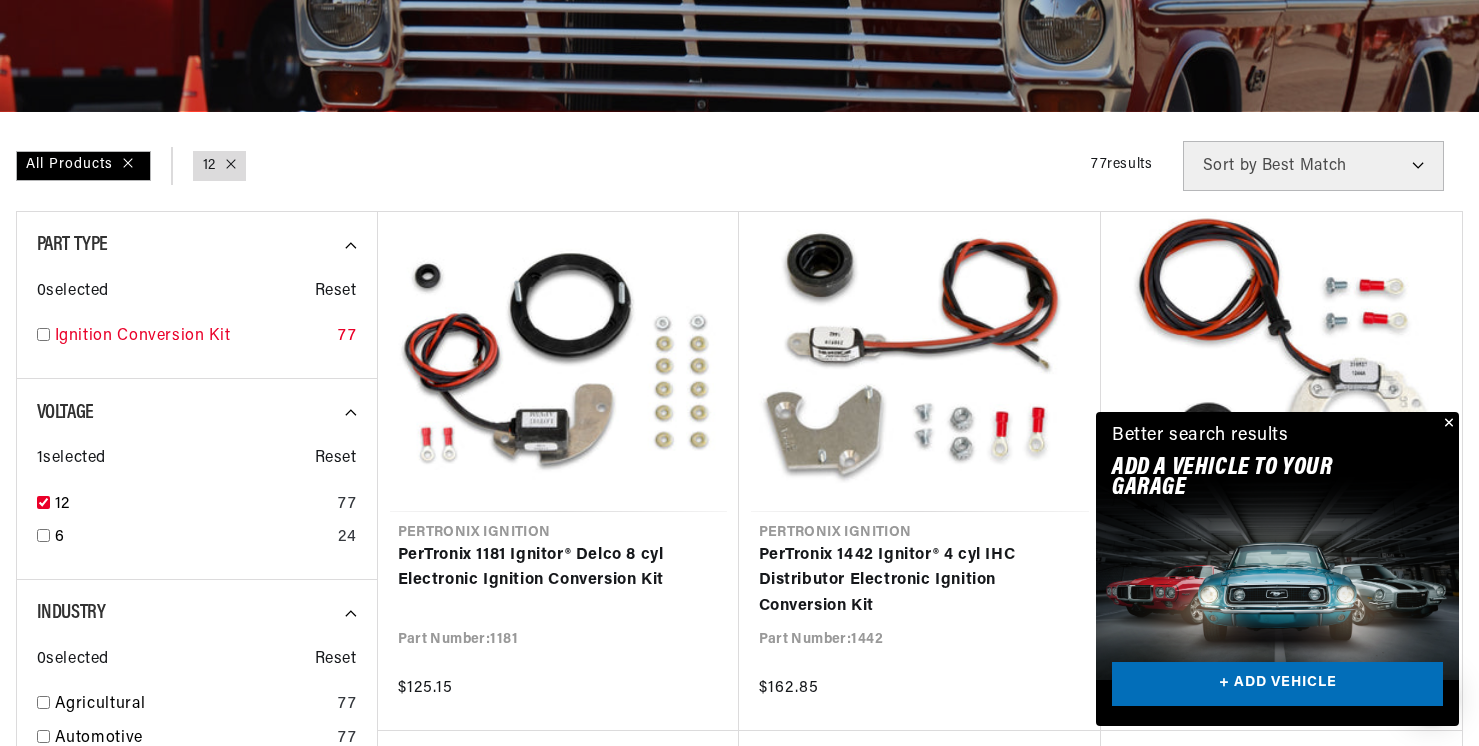 scroll, scrollTop: 0, scrollLeft: 747, axis: horizontal 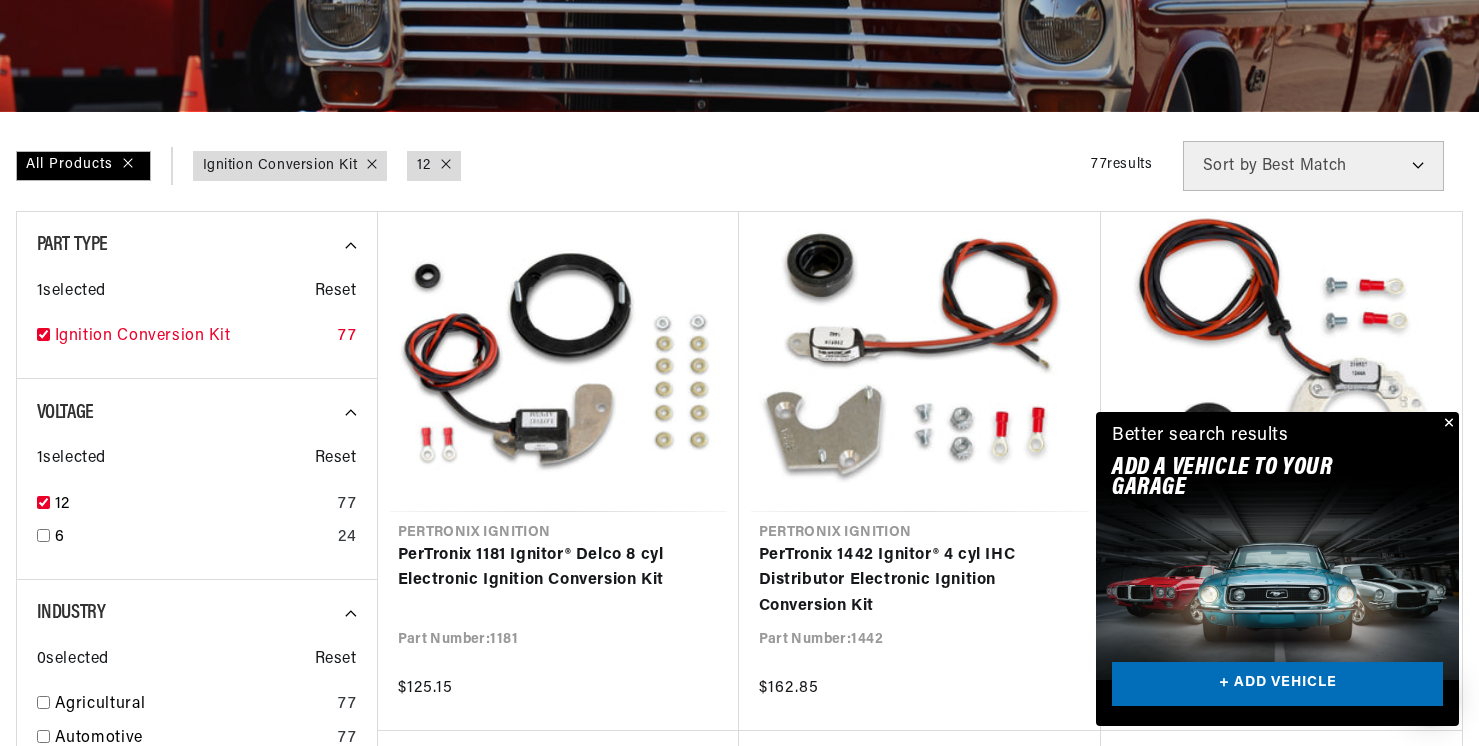 checkbox on "true" 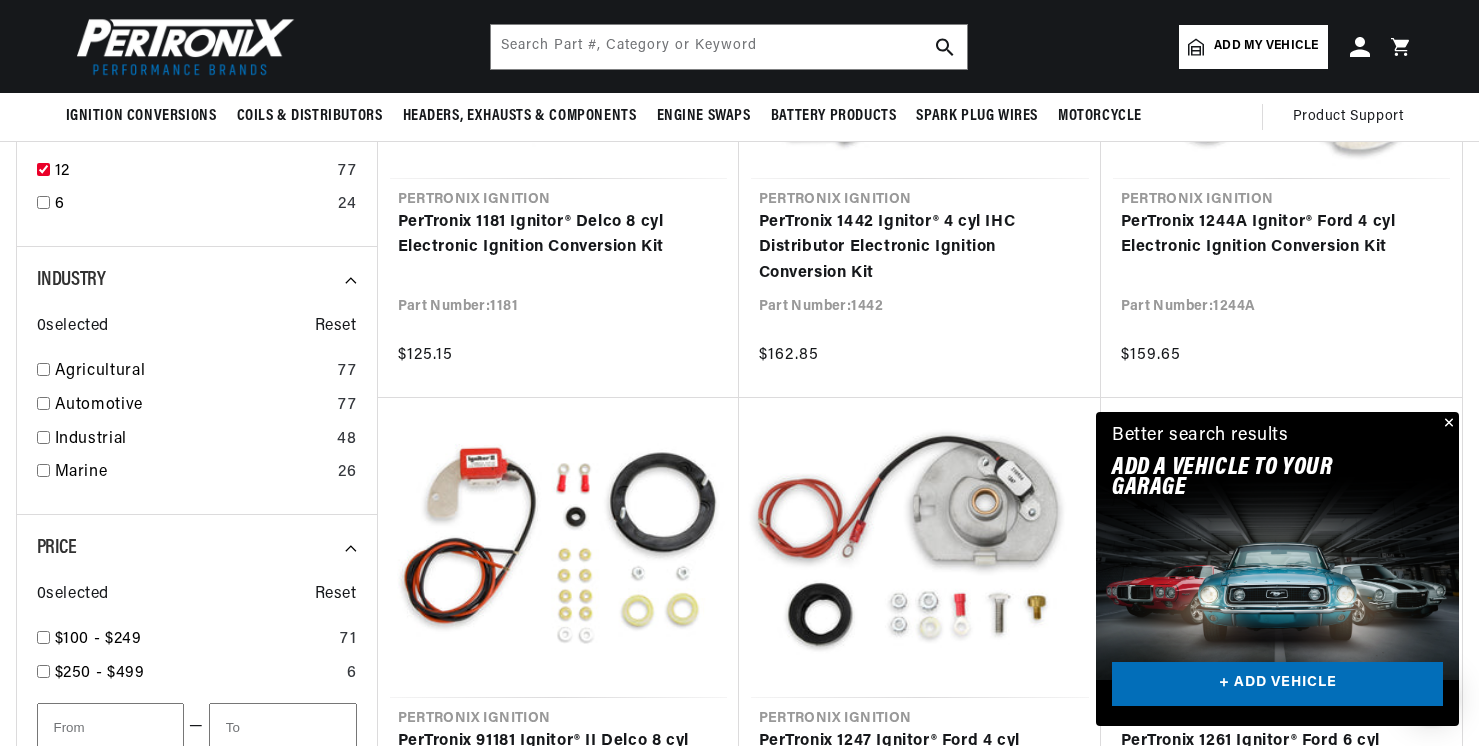scroll, scrollTop: 779, scrollLeft: 0, axis: vertical 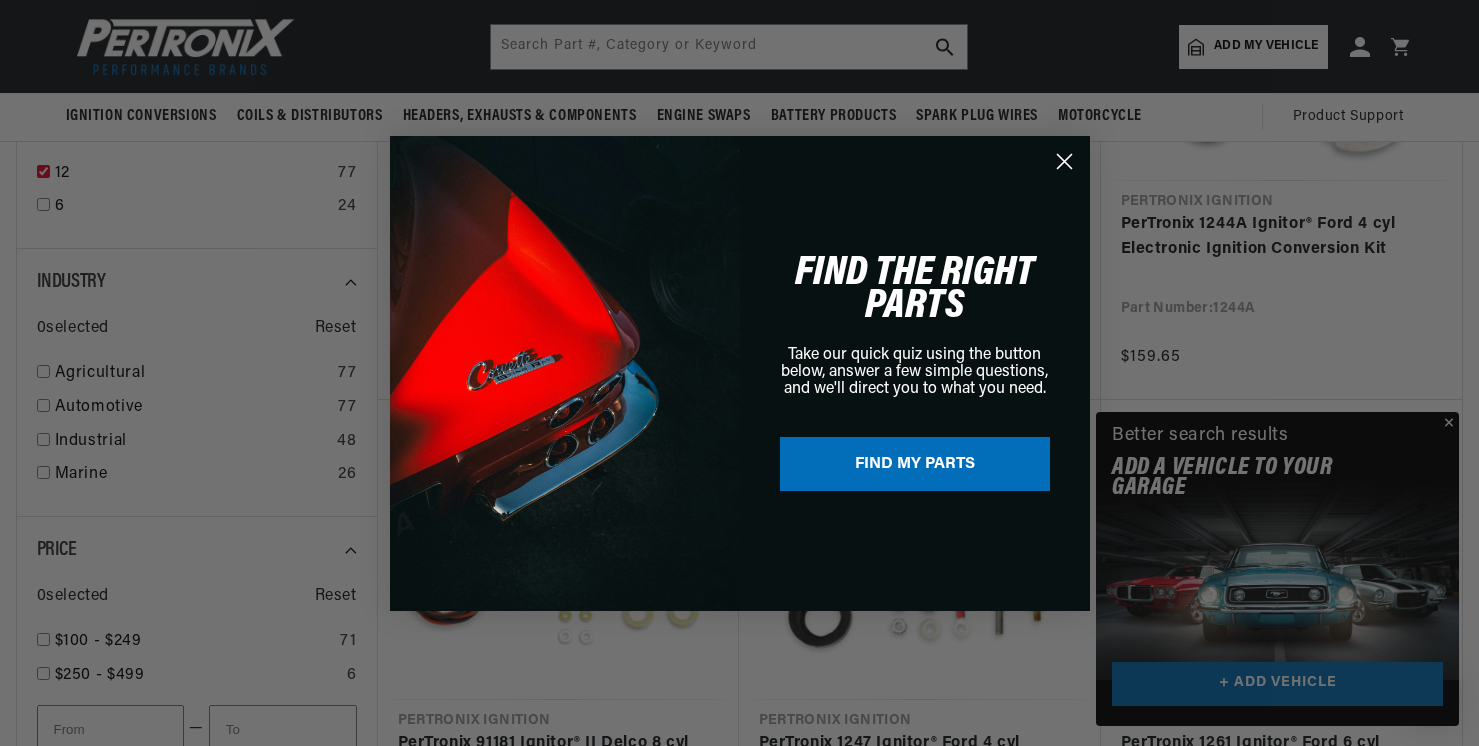 click on "Close dialog FIND THE RIGHT PARTS Take our quick quiz using the button below, answer a few simple questions, and we'll direct you to what you need. FIND MY PARTS Submit" at bounding box center (739, 373) 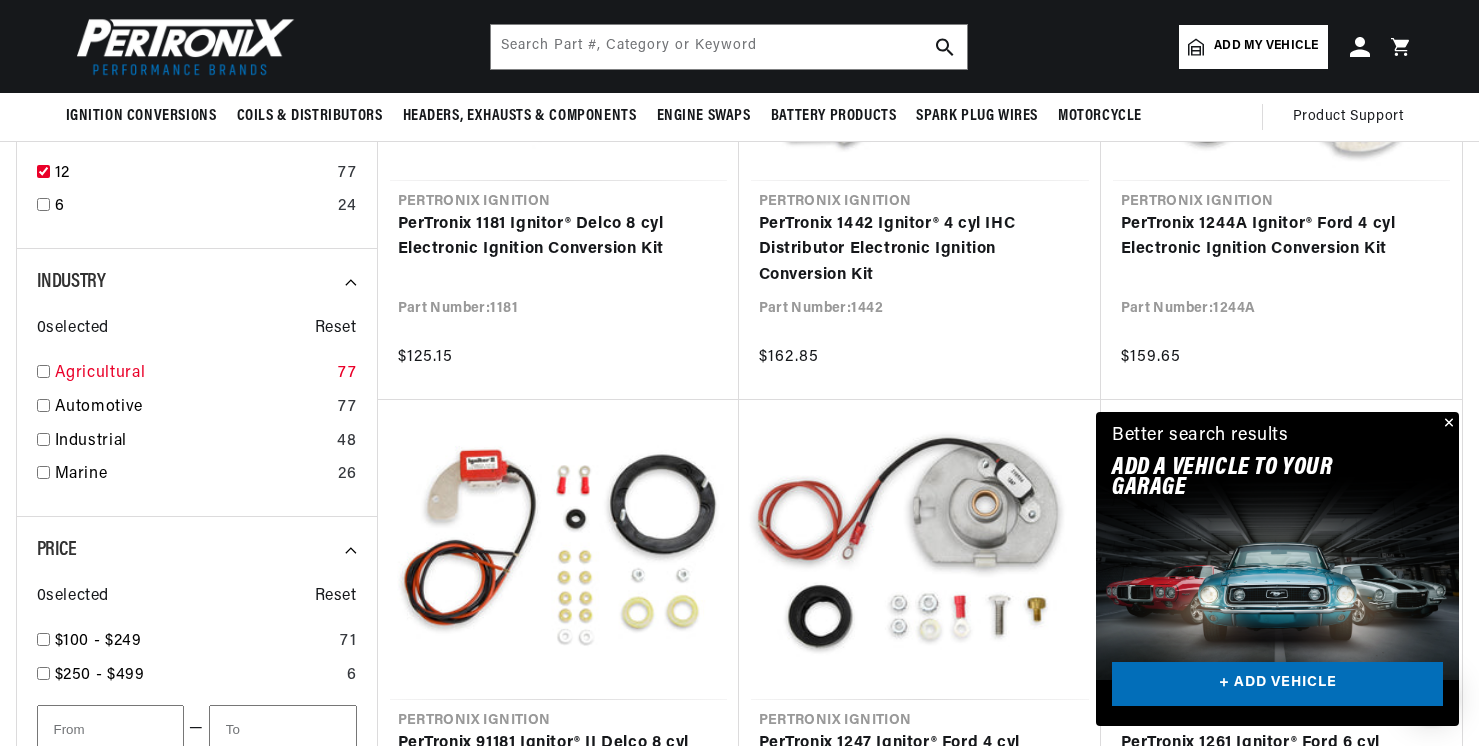 scroll, scrollTop: 0, scrollLeft: 0, axis: both 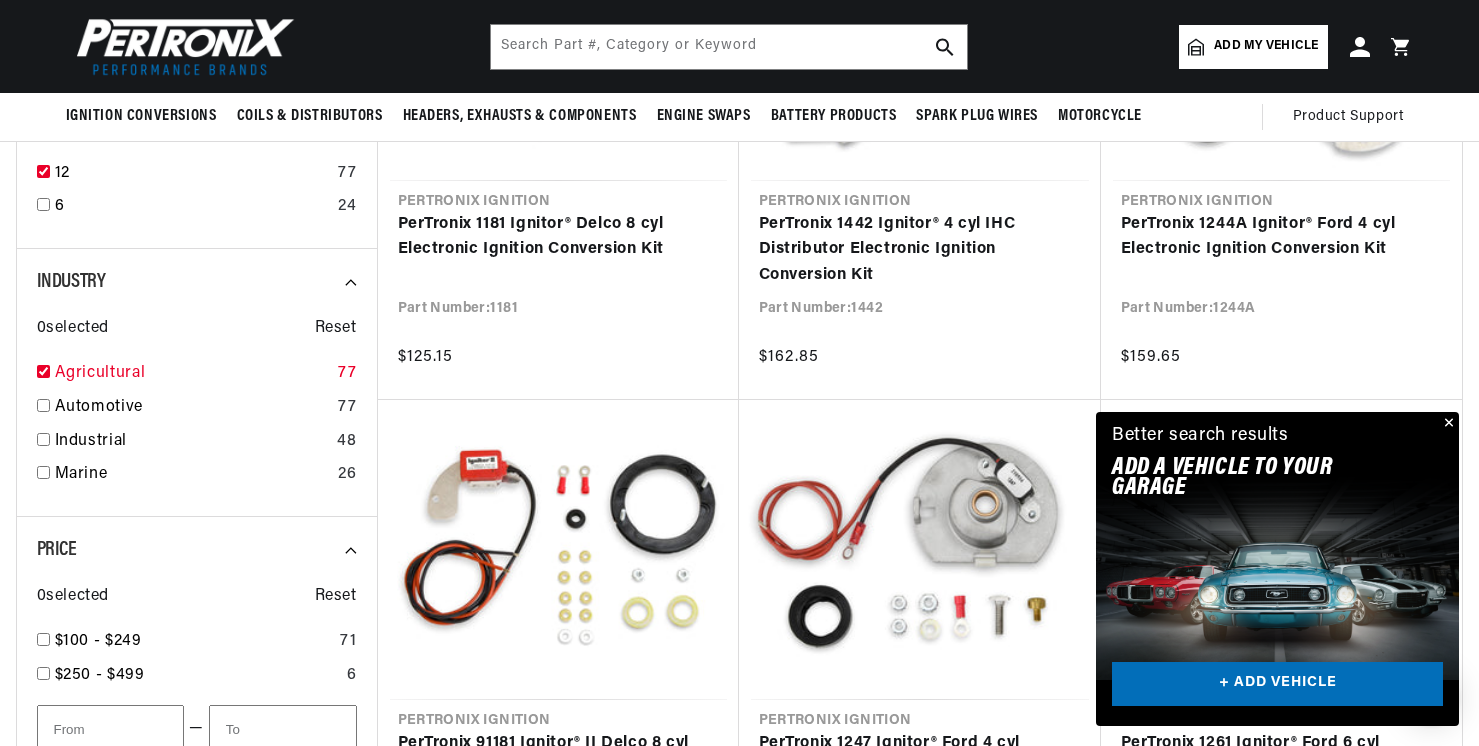 checkbox on "true" 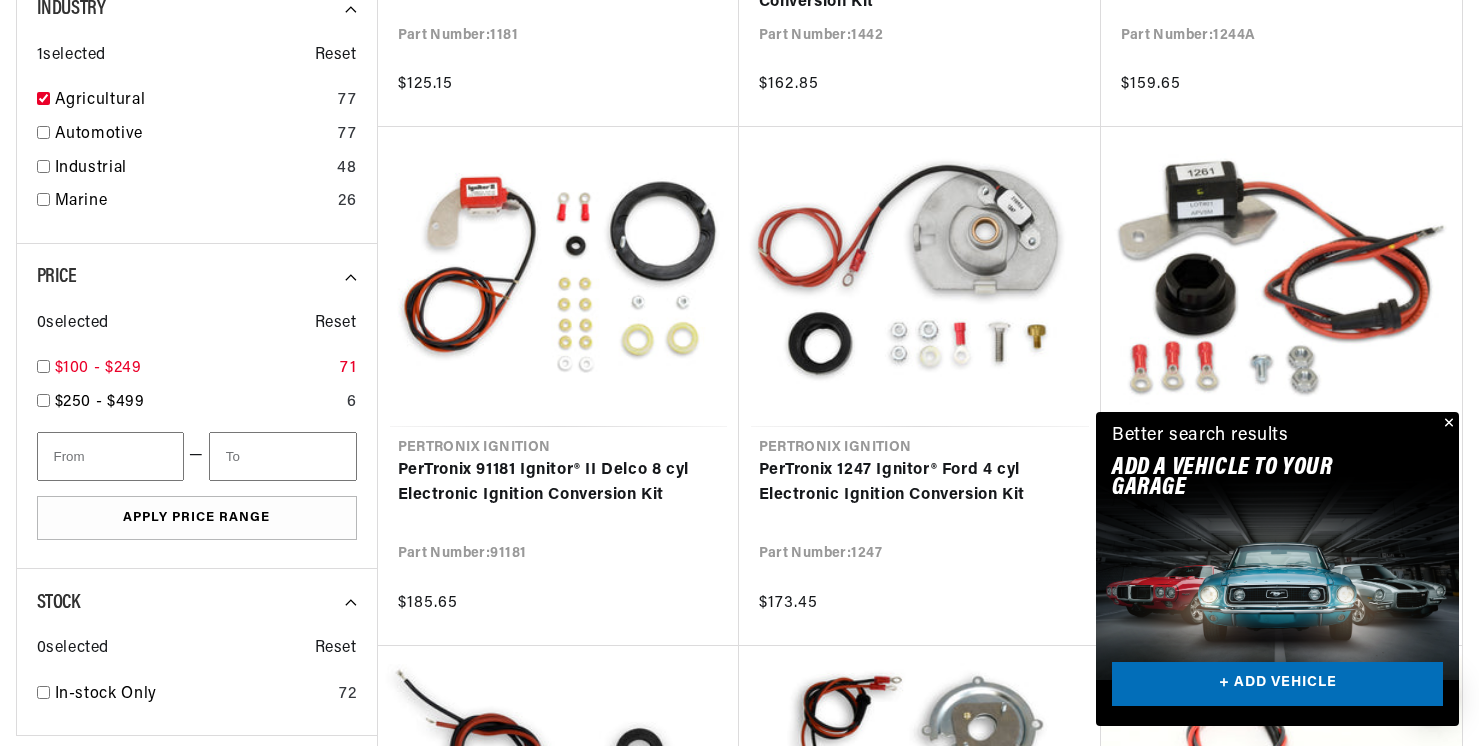scroll, scrollTop: 1050, scrollLeft: 0, axis: vertical 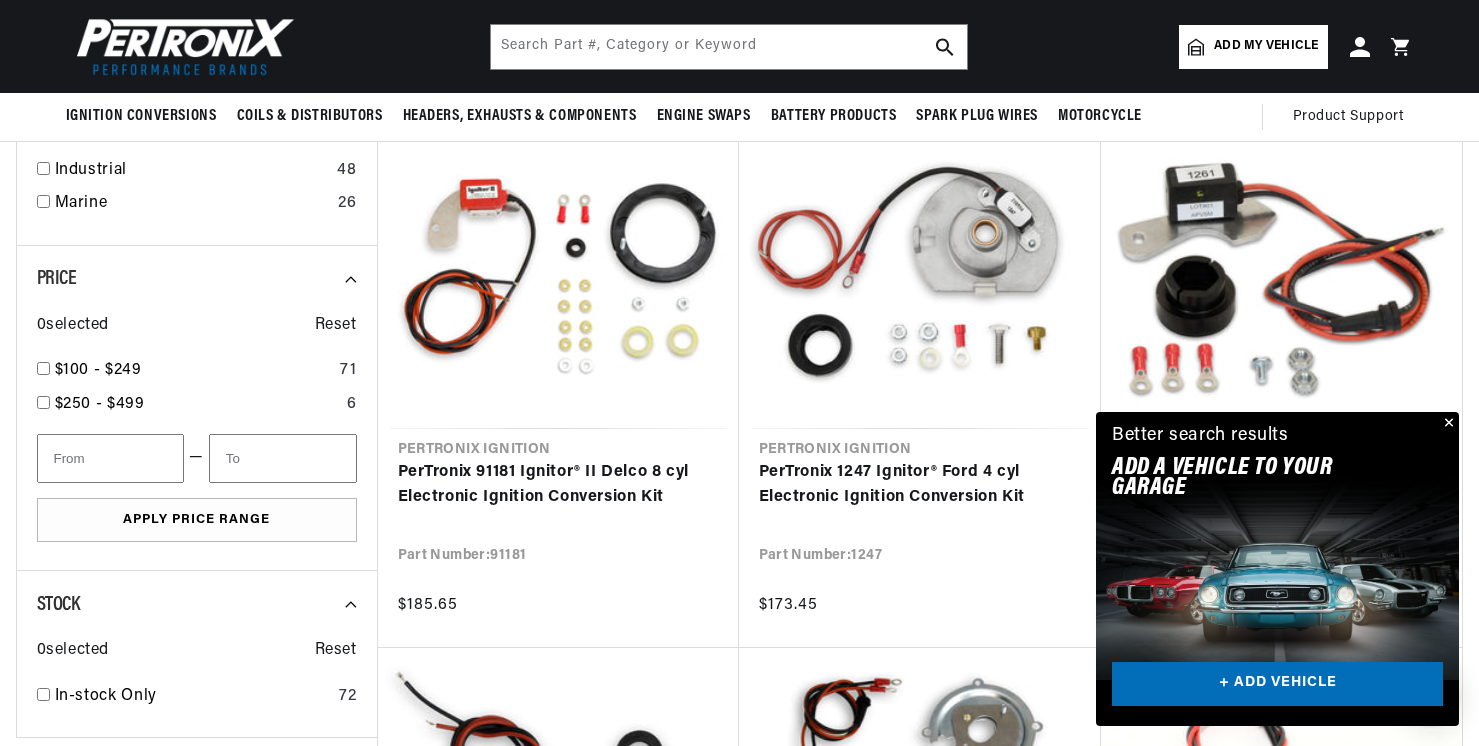 drag, startPoint x: 43, startPoint y: 366, endPoint x: 126, endPoint y: 331, distance: 90.07774 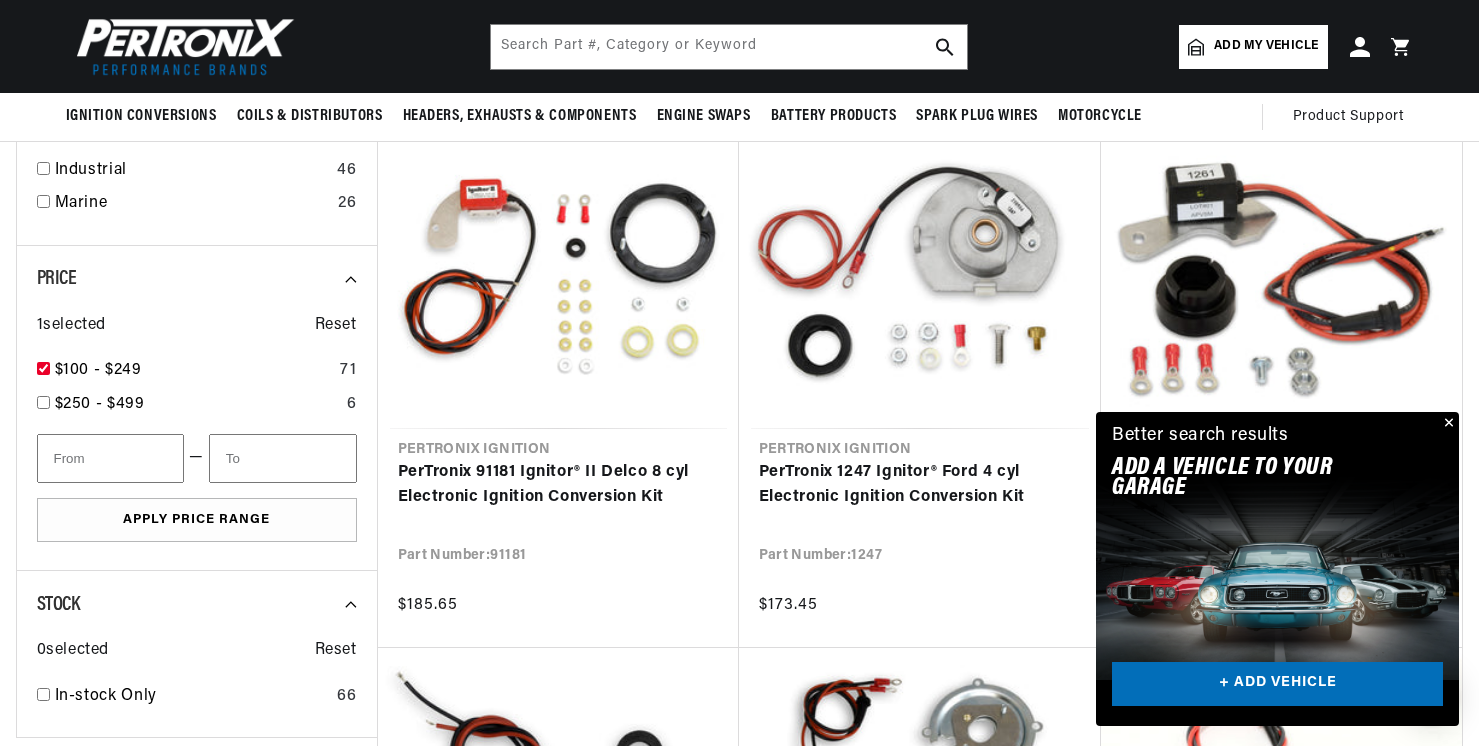 checkbox on "true" 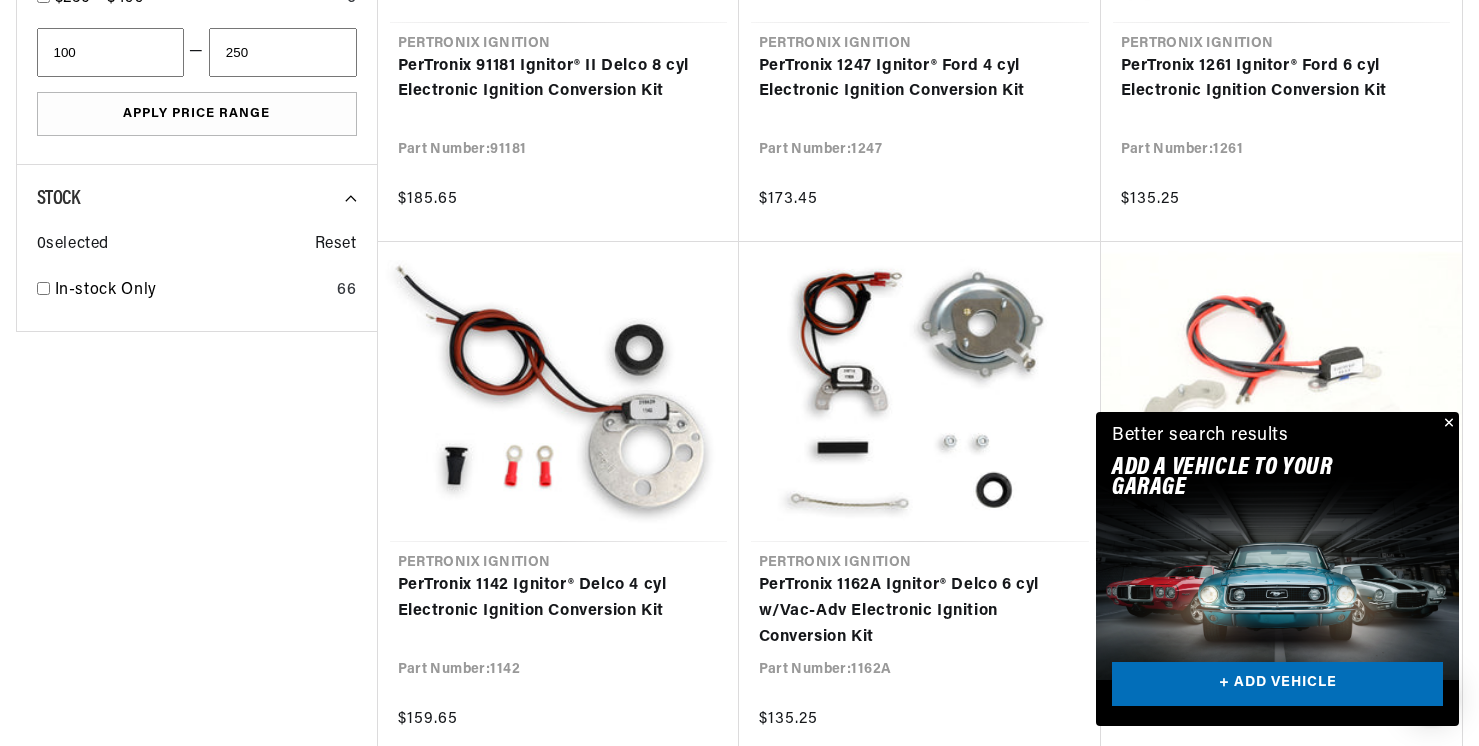 scroll, scrollTop: 1481, scrollLeft: 0, axis: vertical 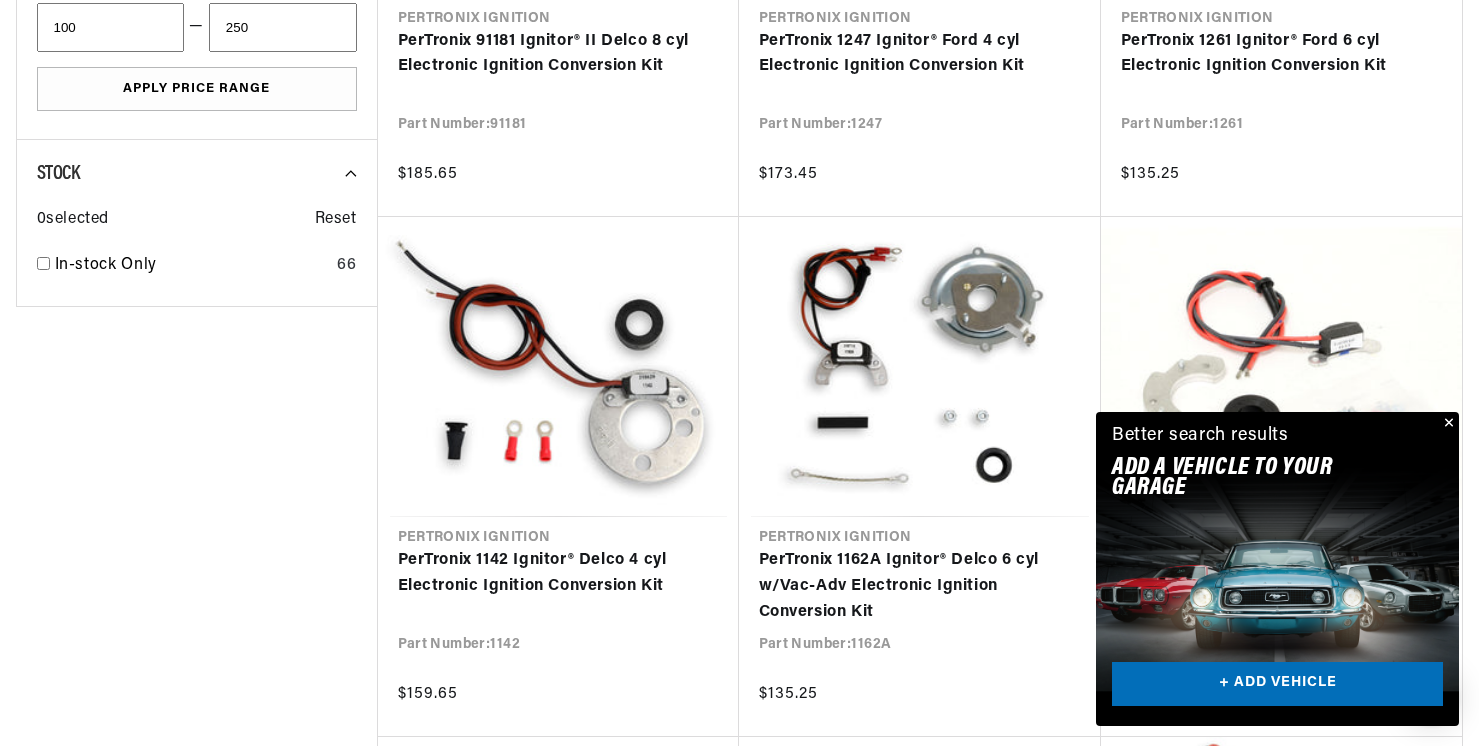 click at bounding box center (1447, 424) 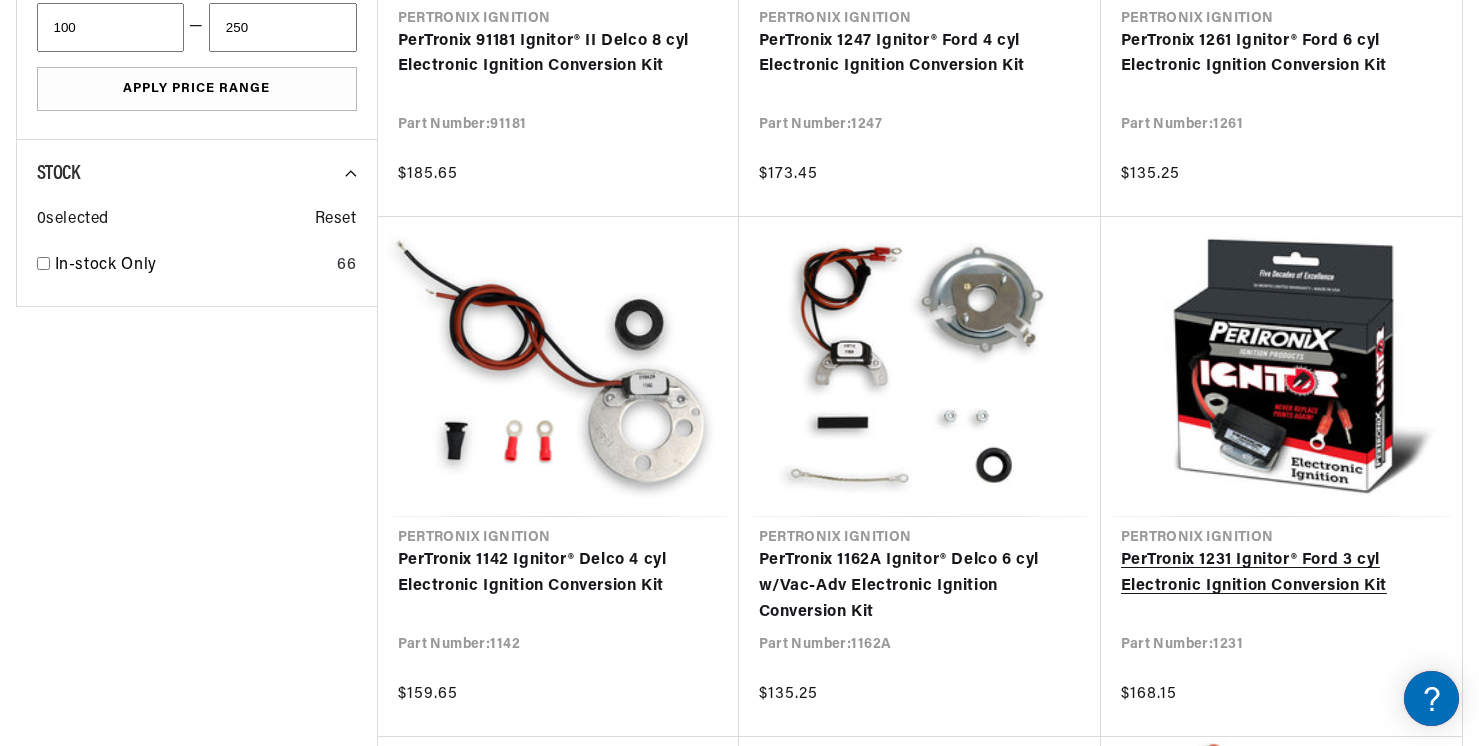 scroll, scrollTop: 0, scrollLeft: 0, axis: both 